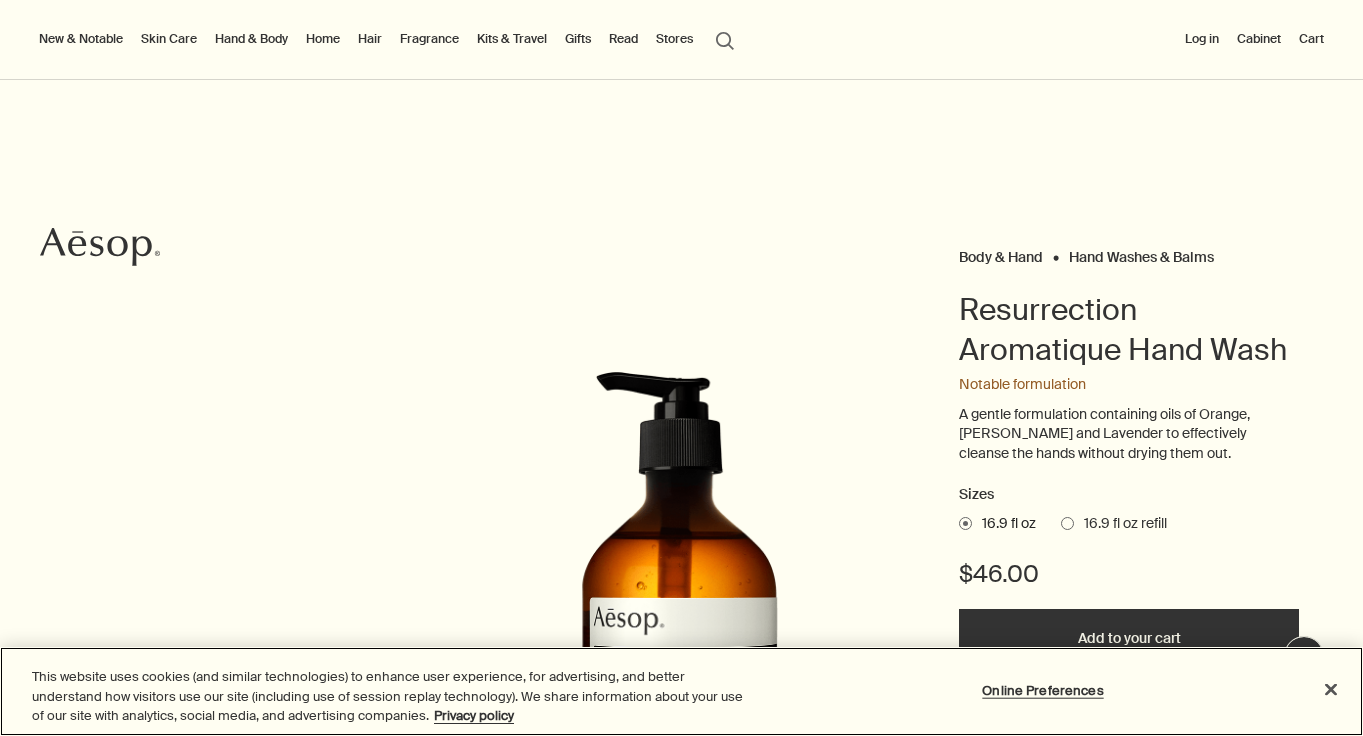 scroll, scrollTop: 0, scrollLeft: 0, axis: both 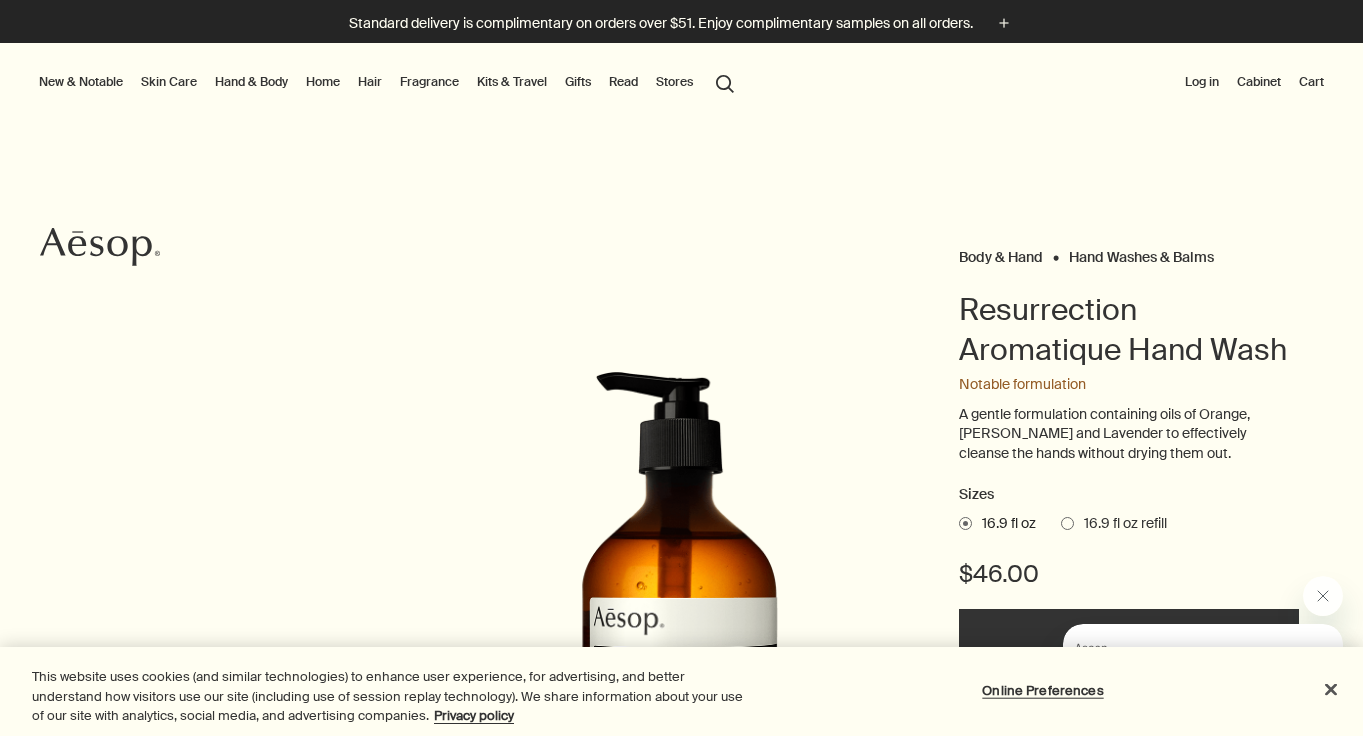 click on "Log in" at bounding box center [1202, 82] 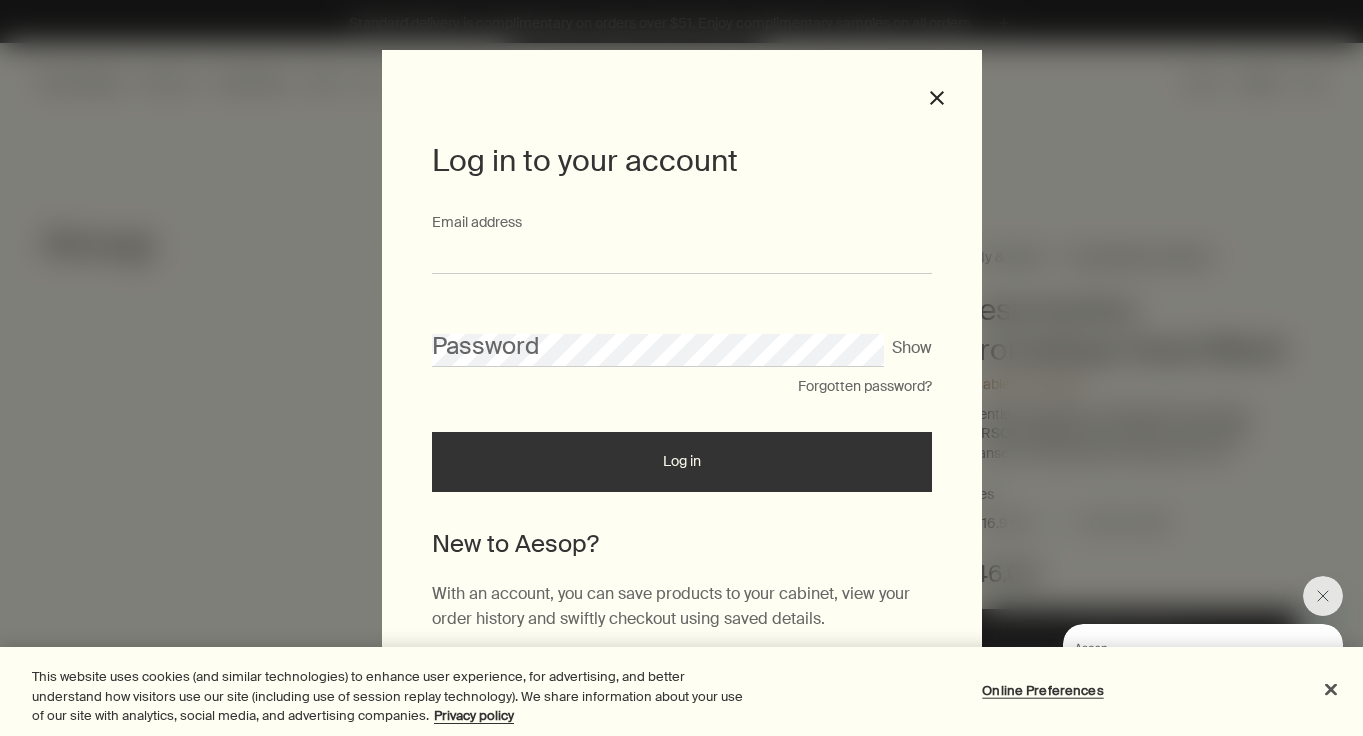 type on "**********" 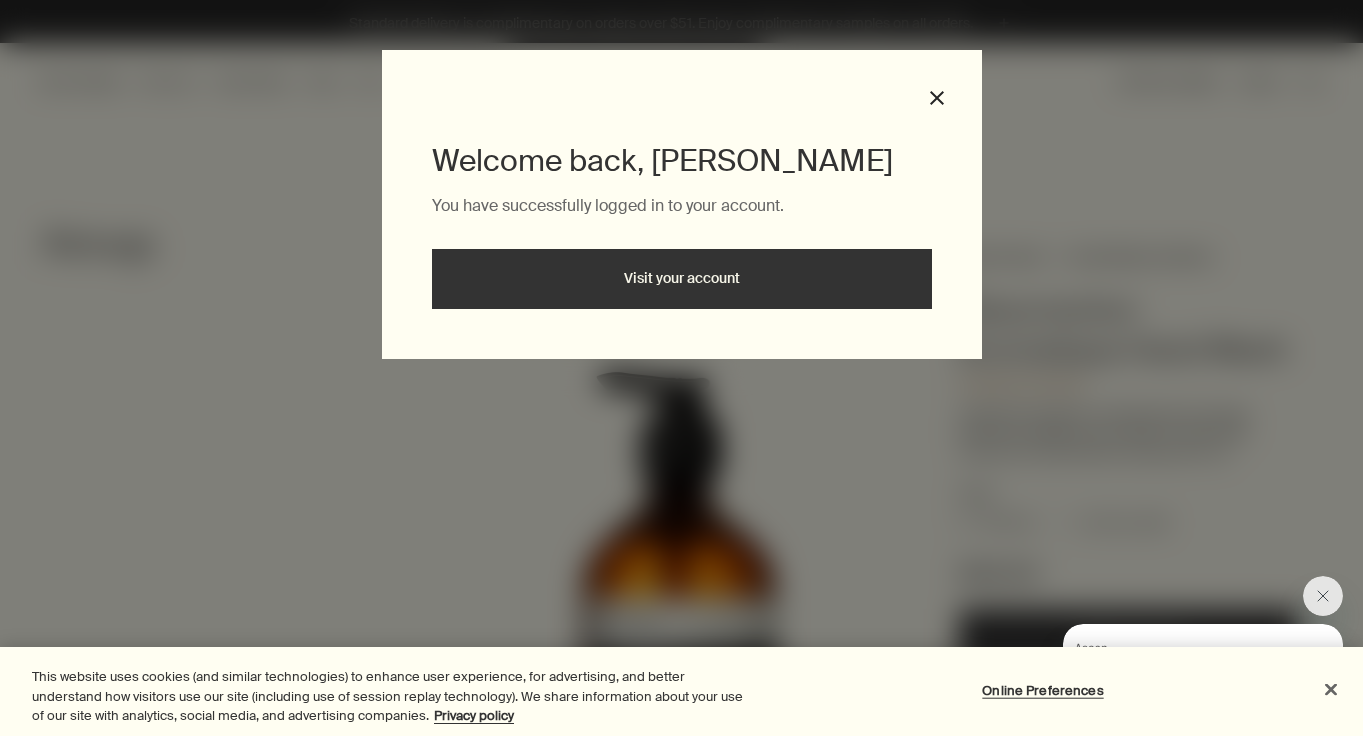 click at bounding box center (1331, 689) 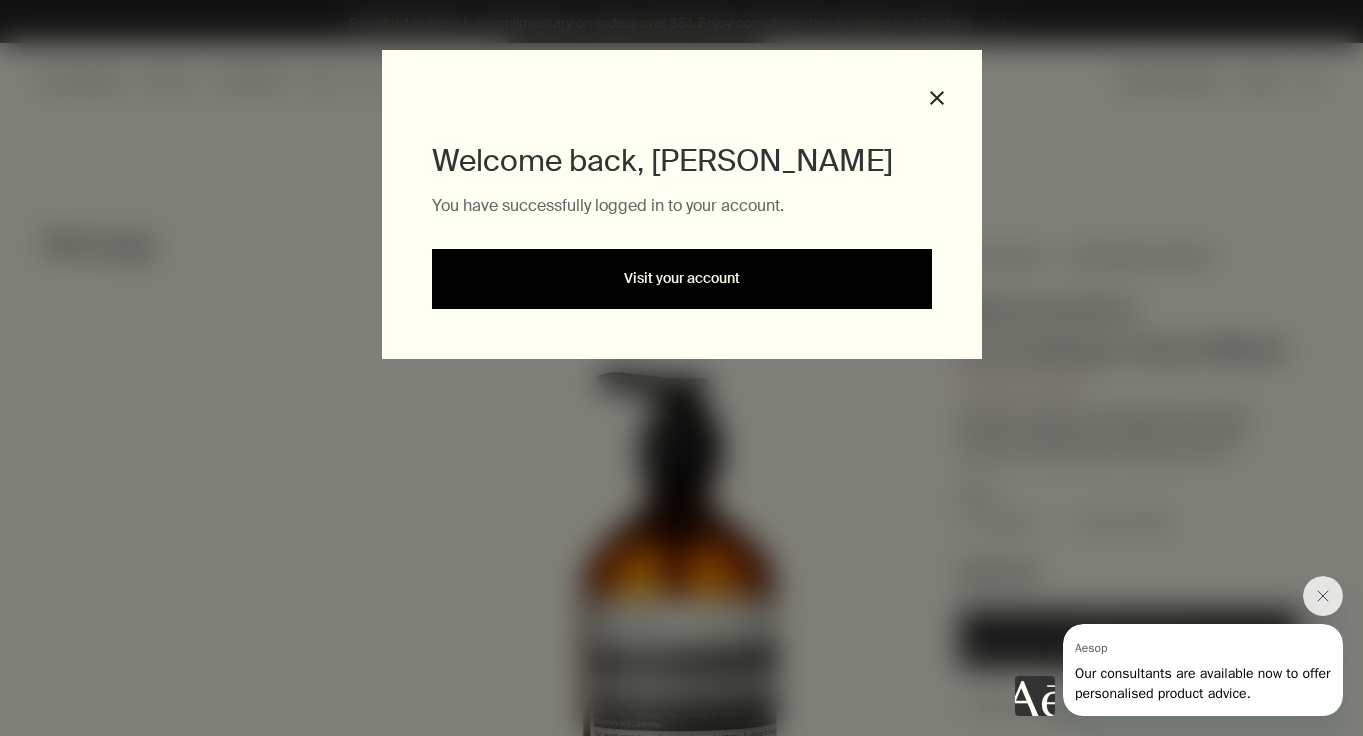 click on "Visit your account" at bounding box center [682, 279] 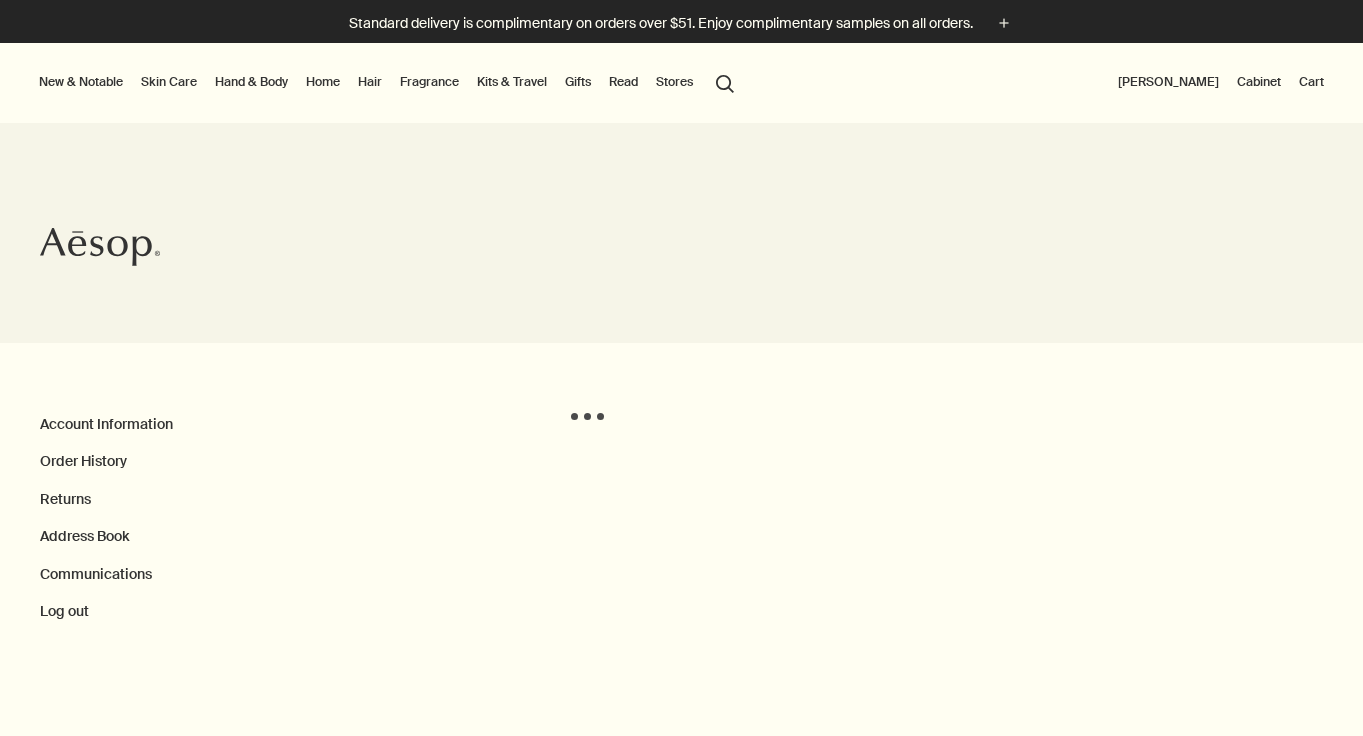 scroll, scrollTop: 0, scrollLeft: 0, axis: both 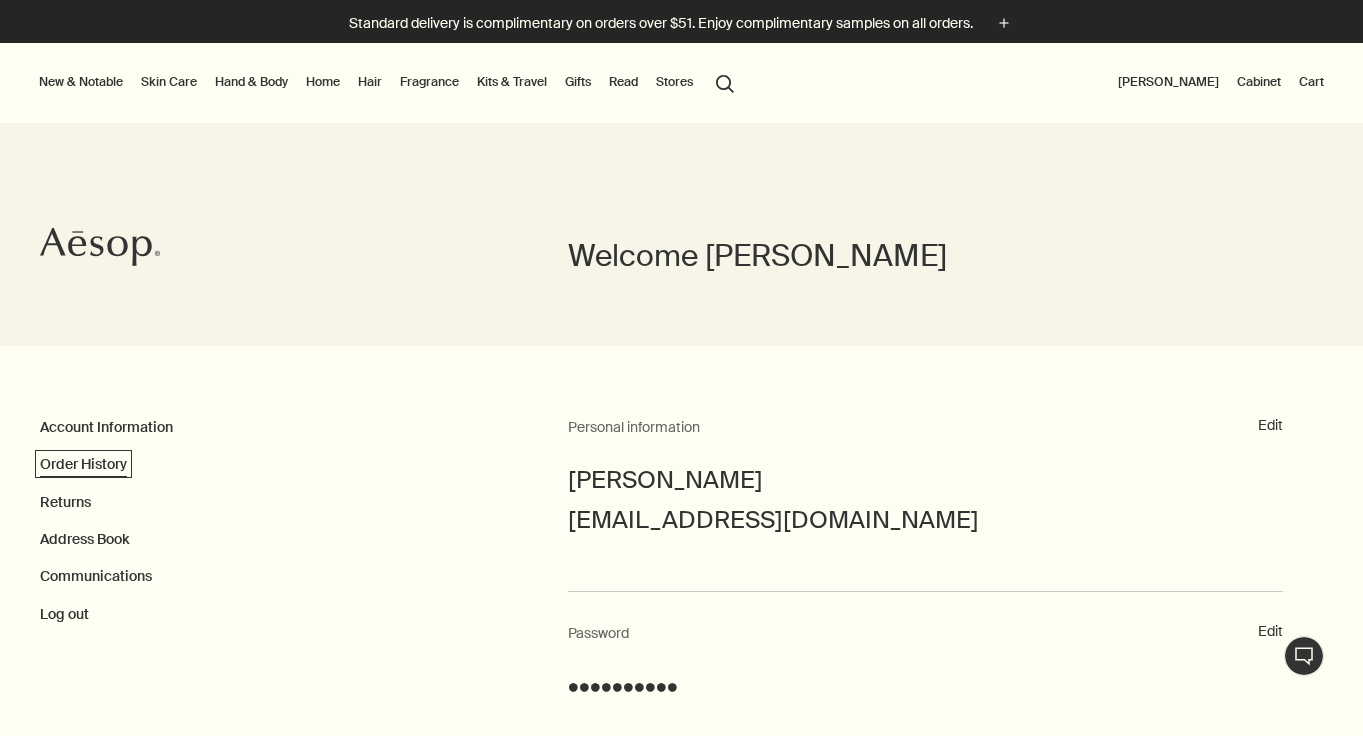 click on "Order History" at bounding box center [83, 464] 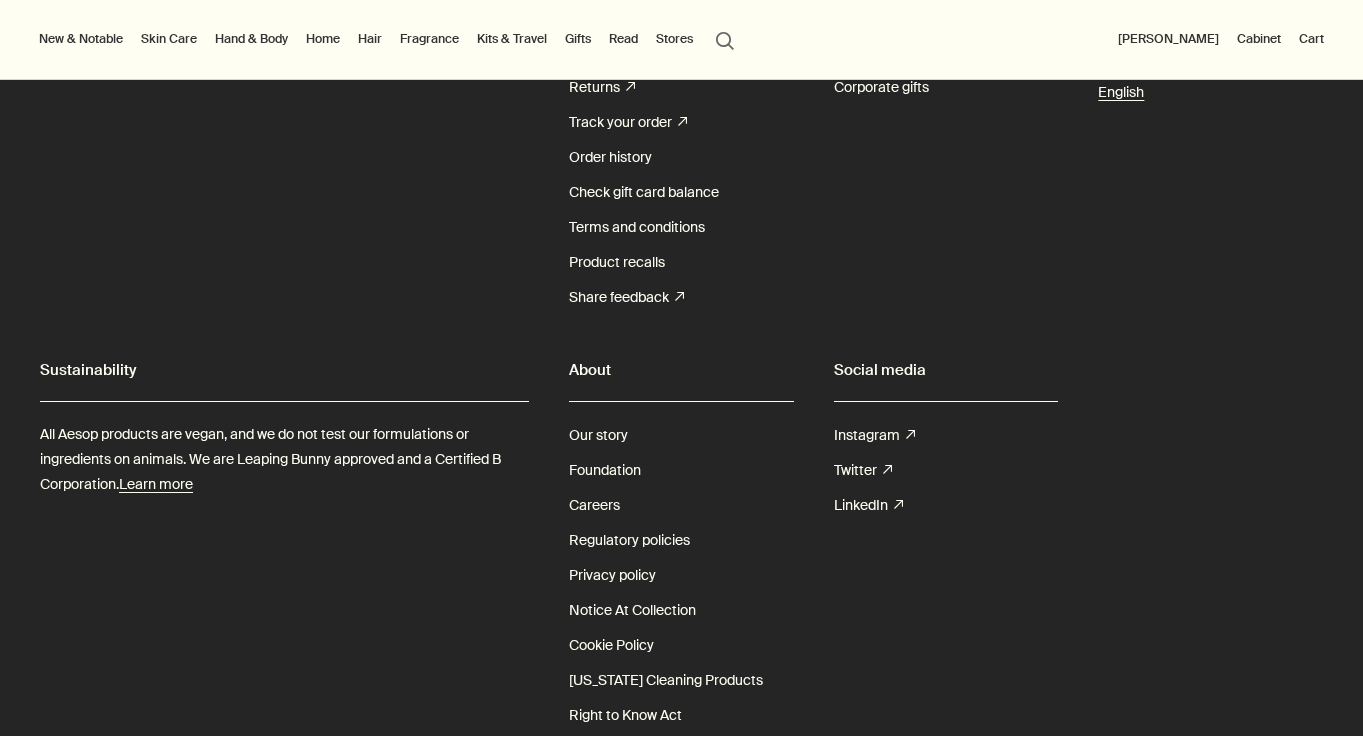 scroll, scrollTop: 1694, scrollLeft: 0, axis: vertical 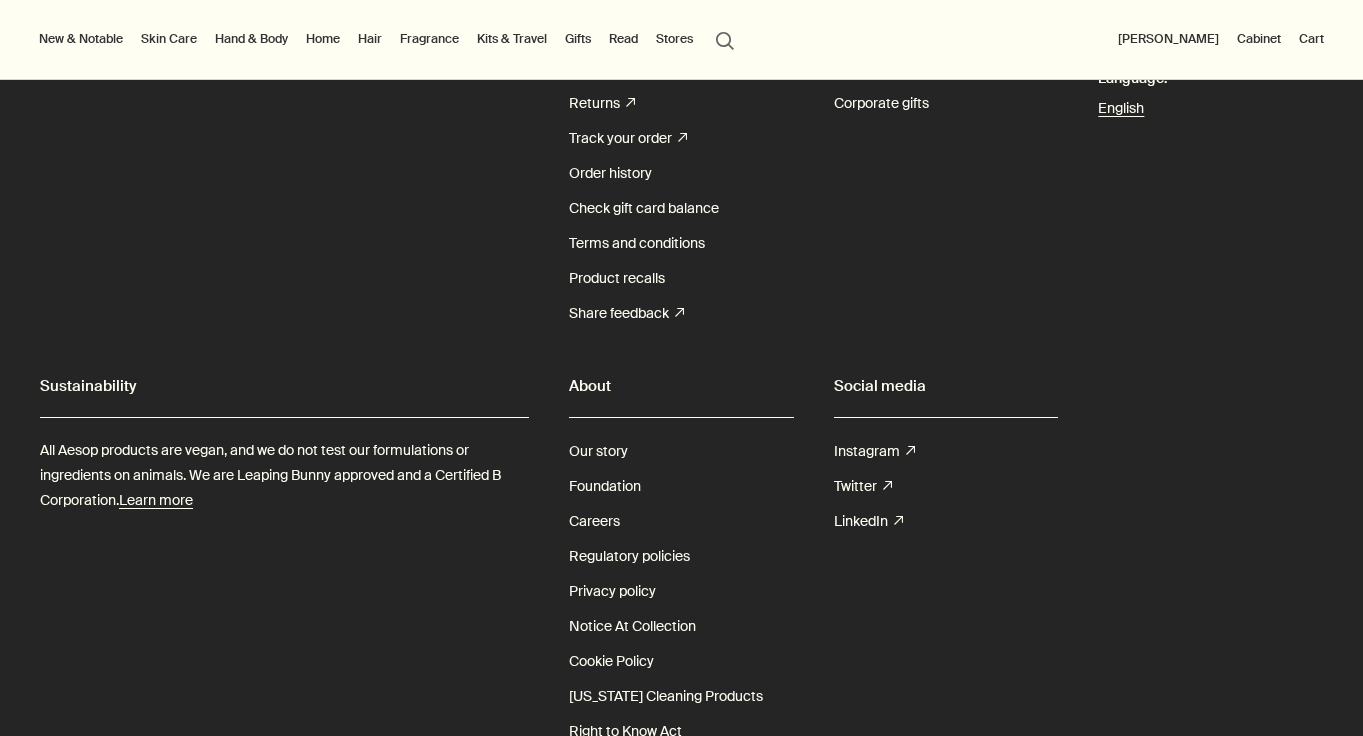 click on "Purchase again" at bounding box center (718, -576) 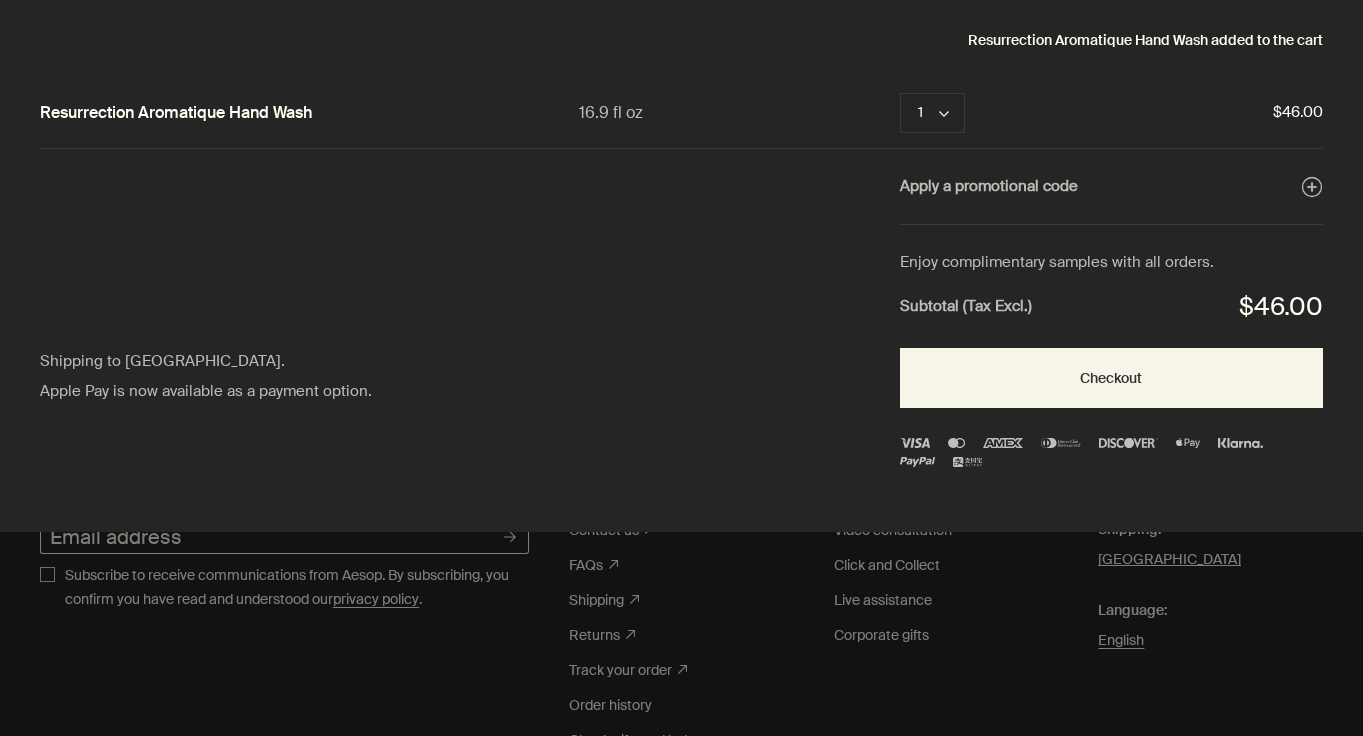 scroll, scrollTop: 0, scrollLeft: 0, axis: both 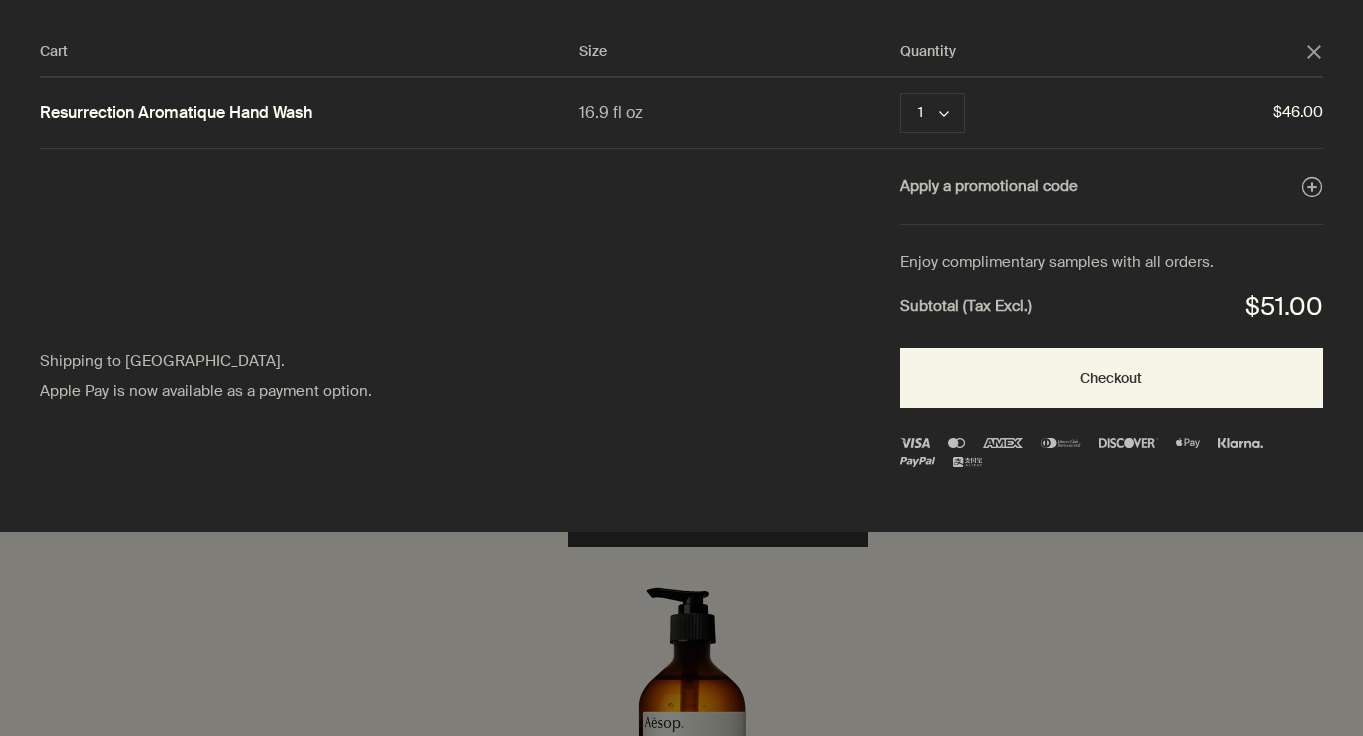 click at bounding box center [681, 368] 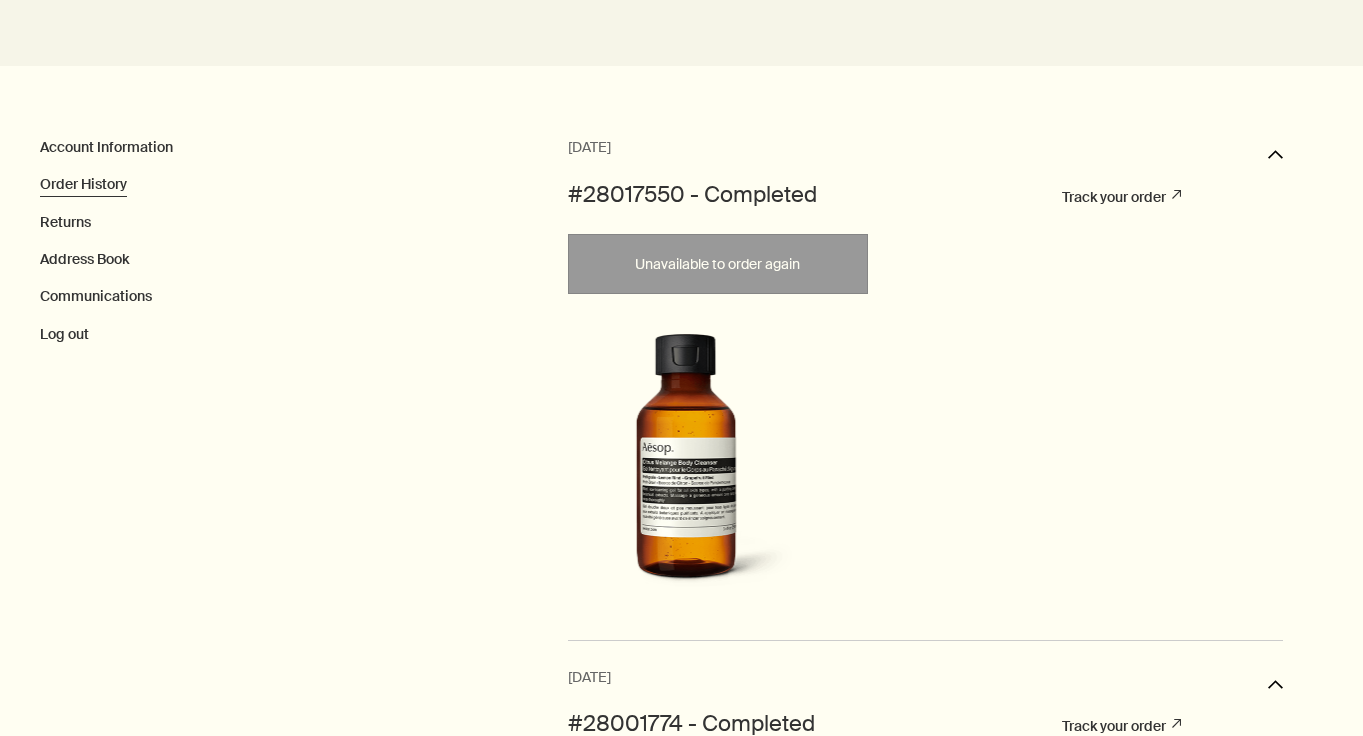 scroll, scrollTop: 0, scrollLeft: 0, axis: both 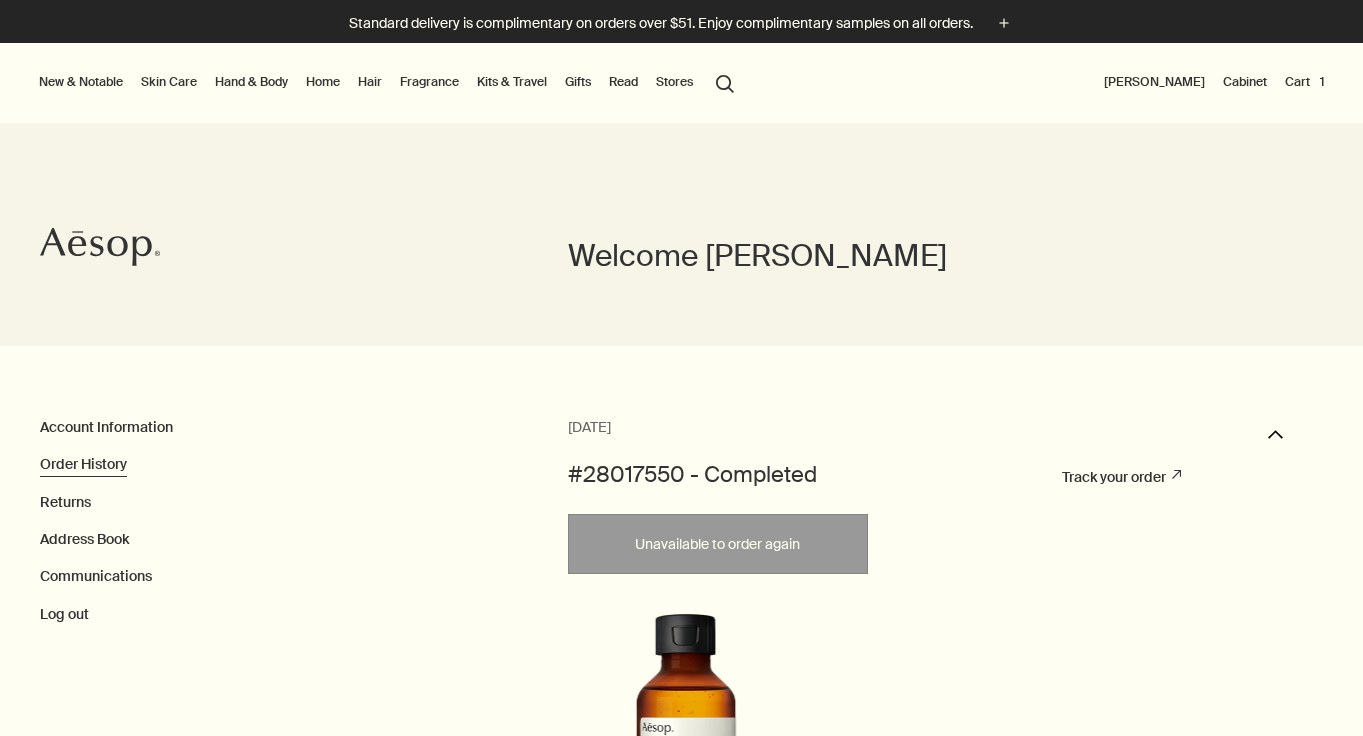 click on "Skin Care" at bounding box center (169, 82) 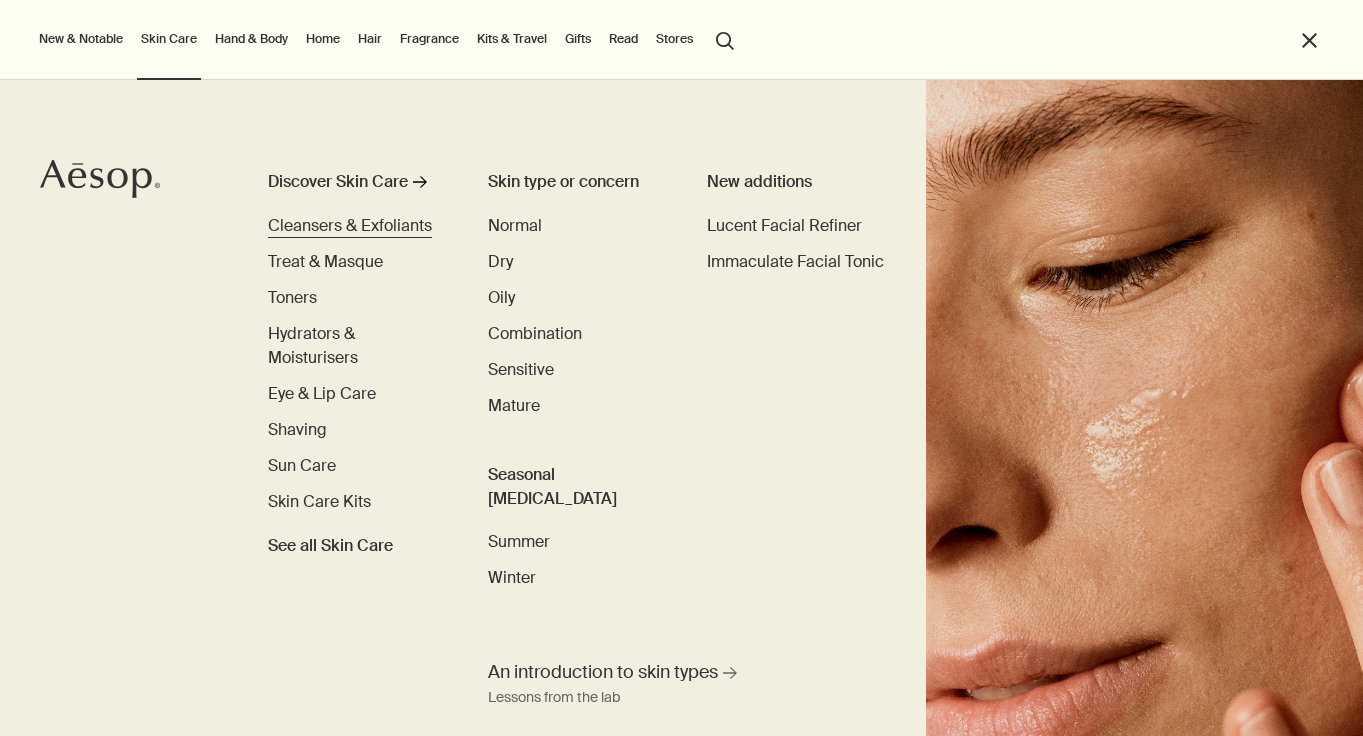 click on "Cleansers & Exfoliants" at bounding box center (350, 225) 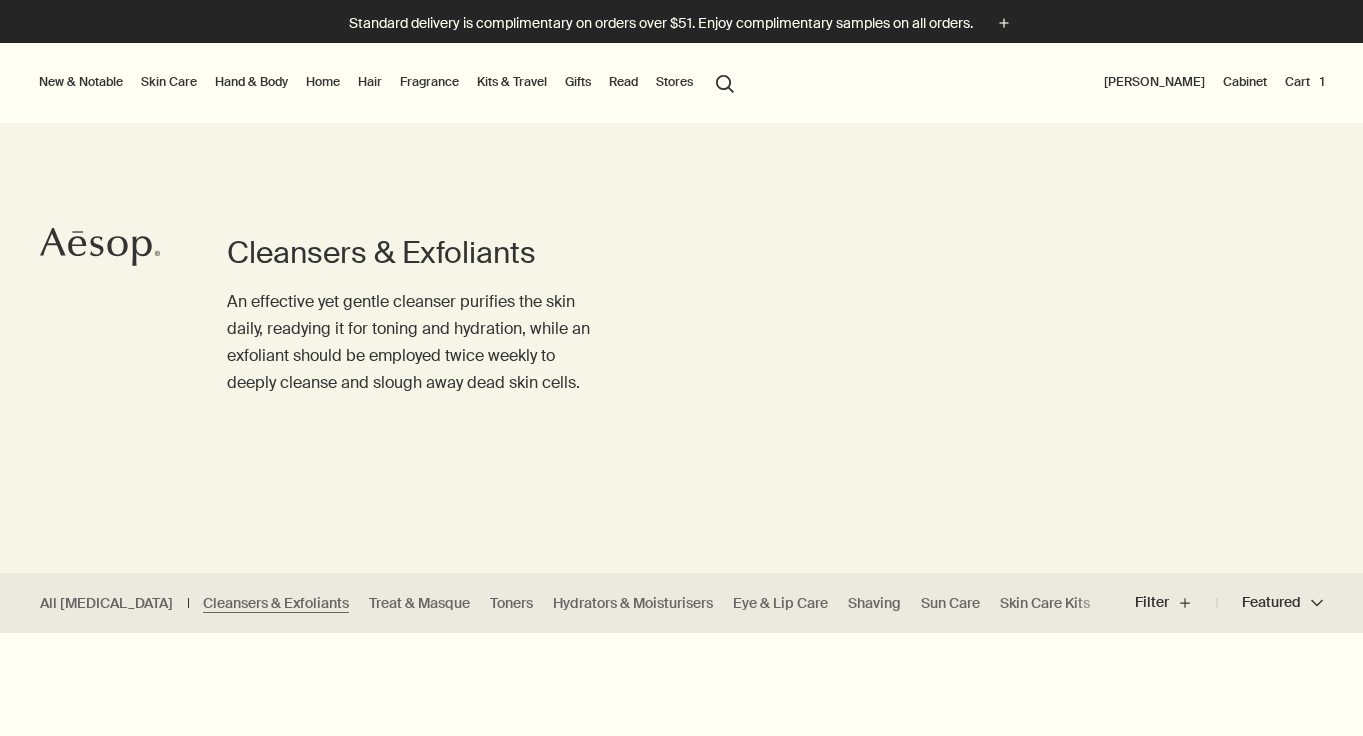 scroll, scrollTop: 0, scrollLeft: 0, axis: both 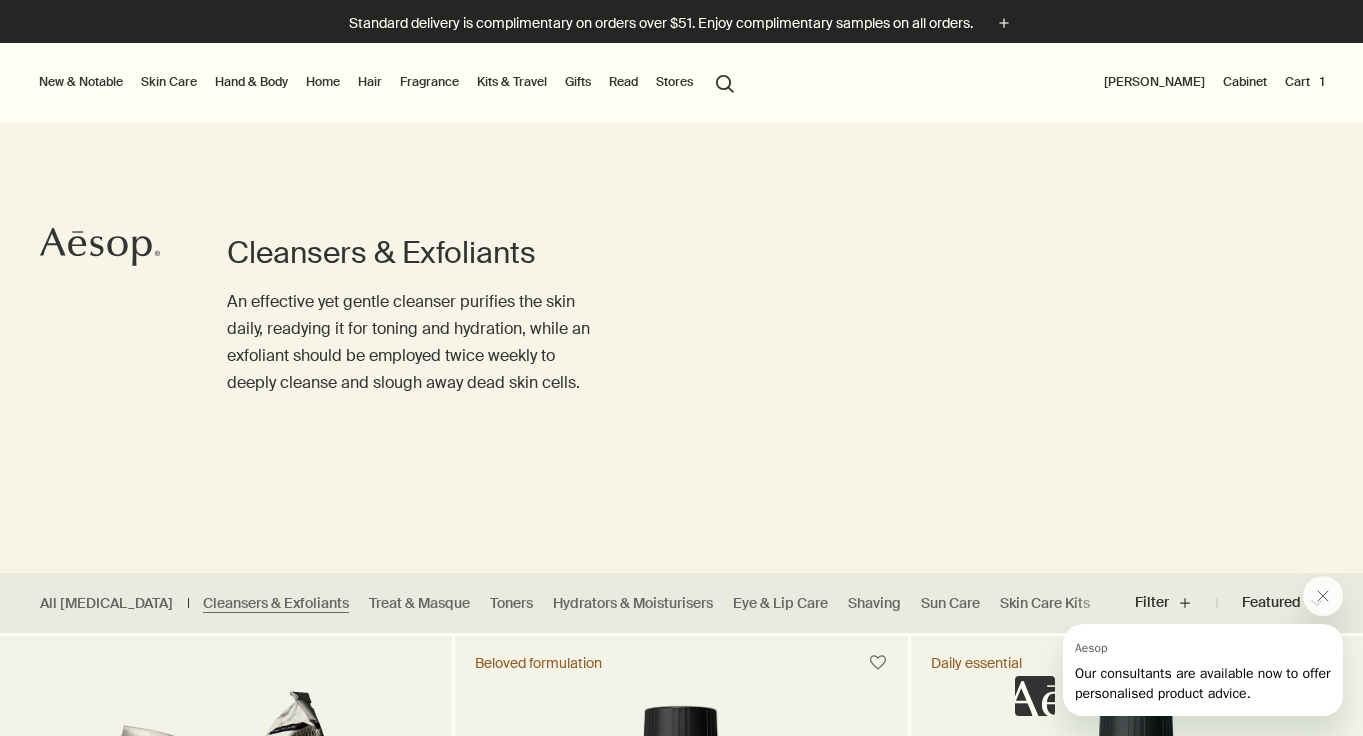 click on "Cart 1" at bounding box center [1304, 82] 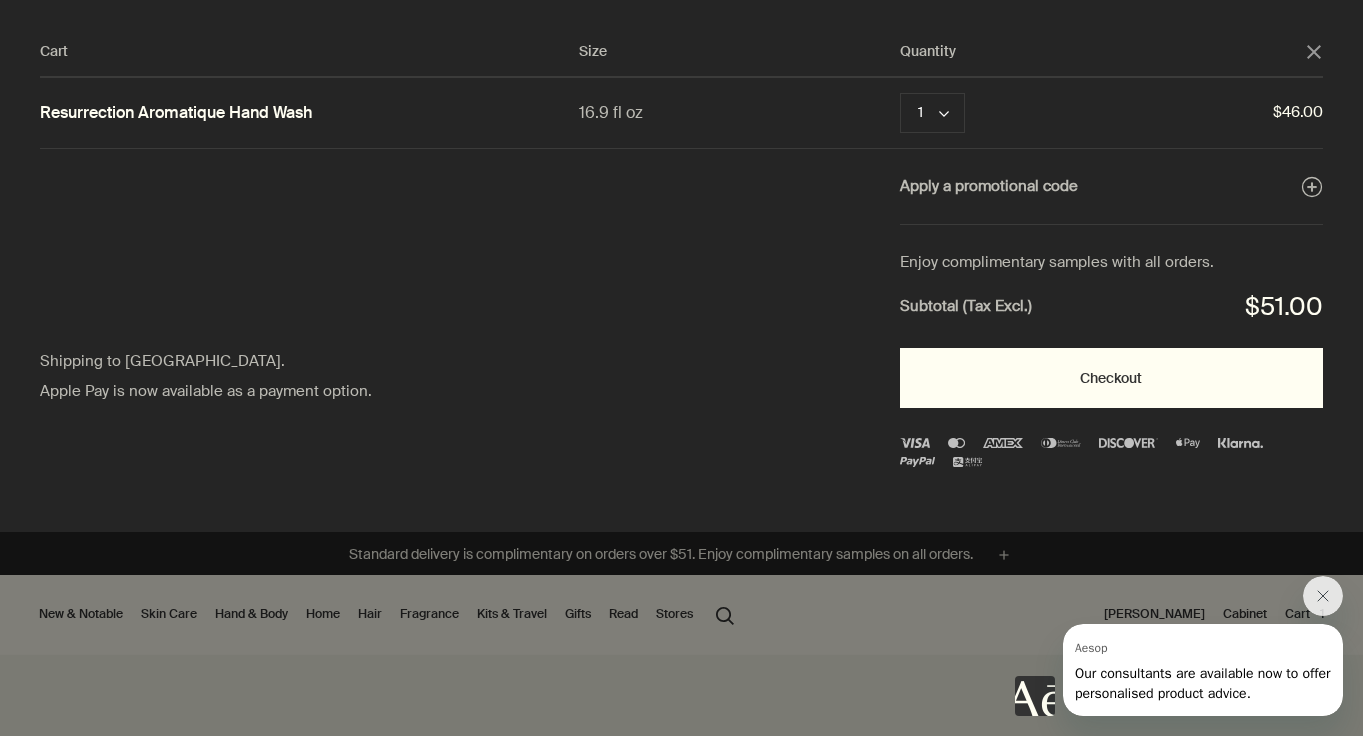 click on "Checkout" at bounding box center (1111, 378) 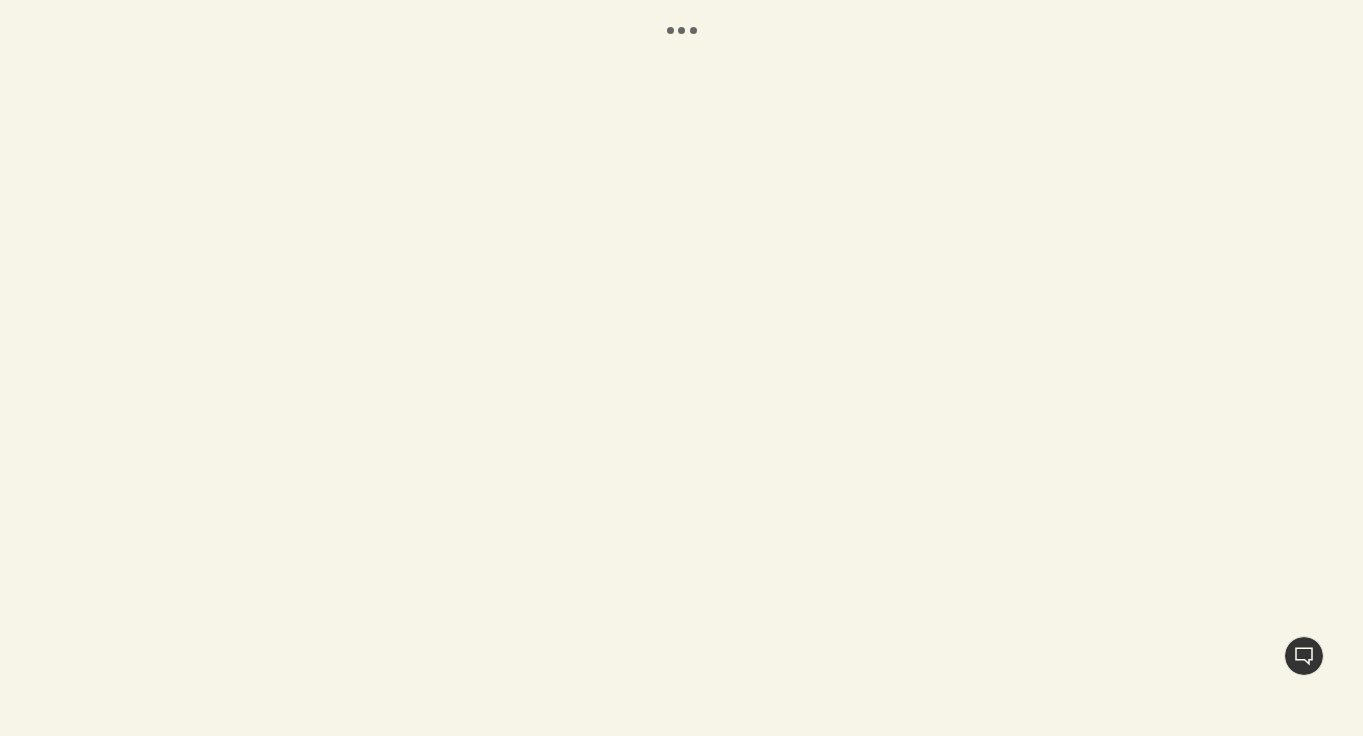 scroll, scrollTop: 0, scrollLeft: 0, axis: both 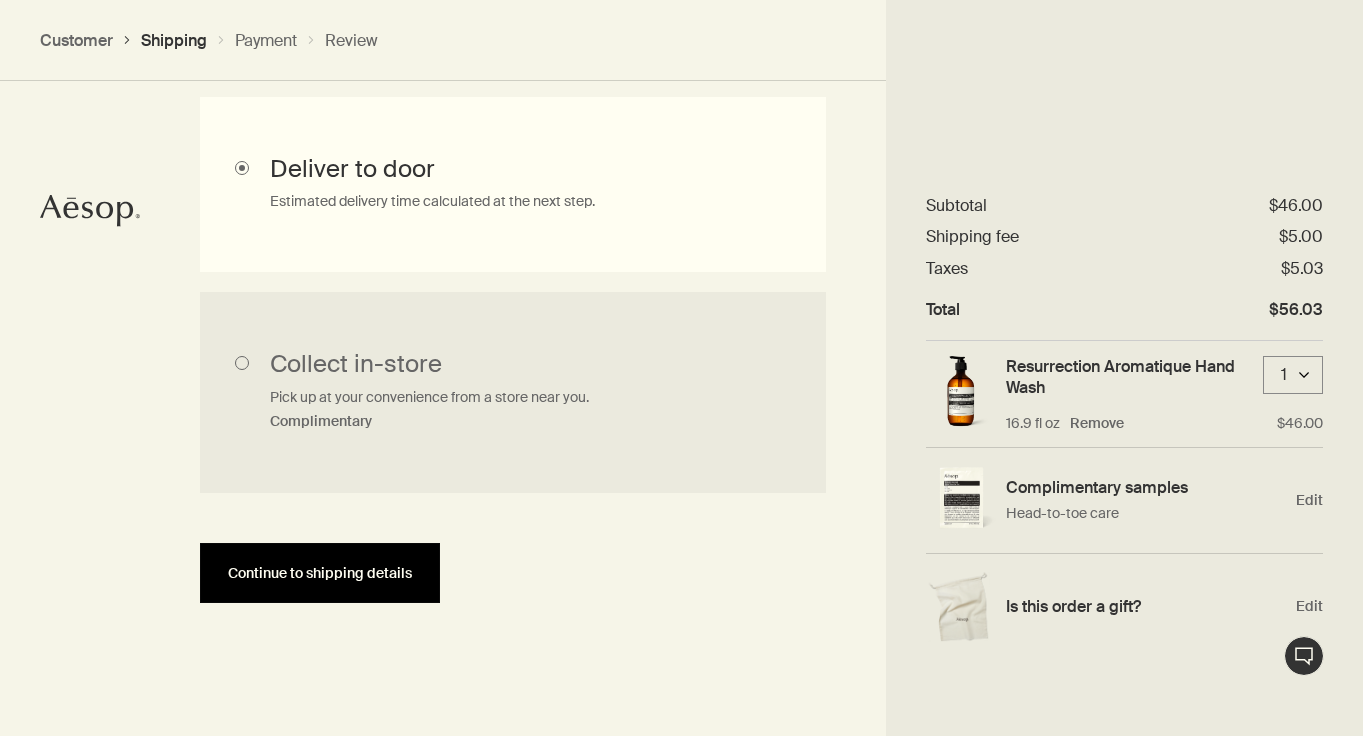 click on "Continue to shipping details" at bounding box center [320, 573] 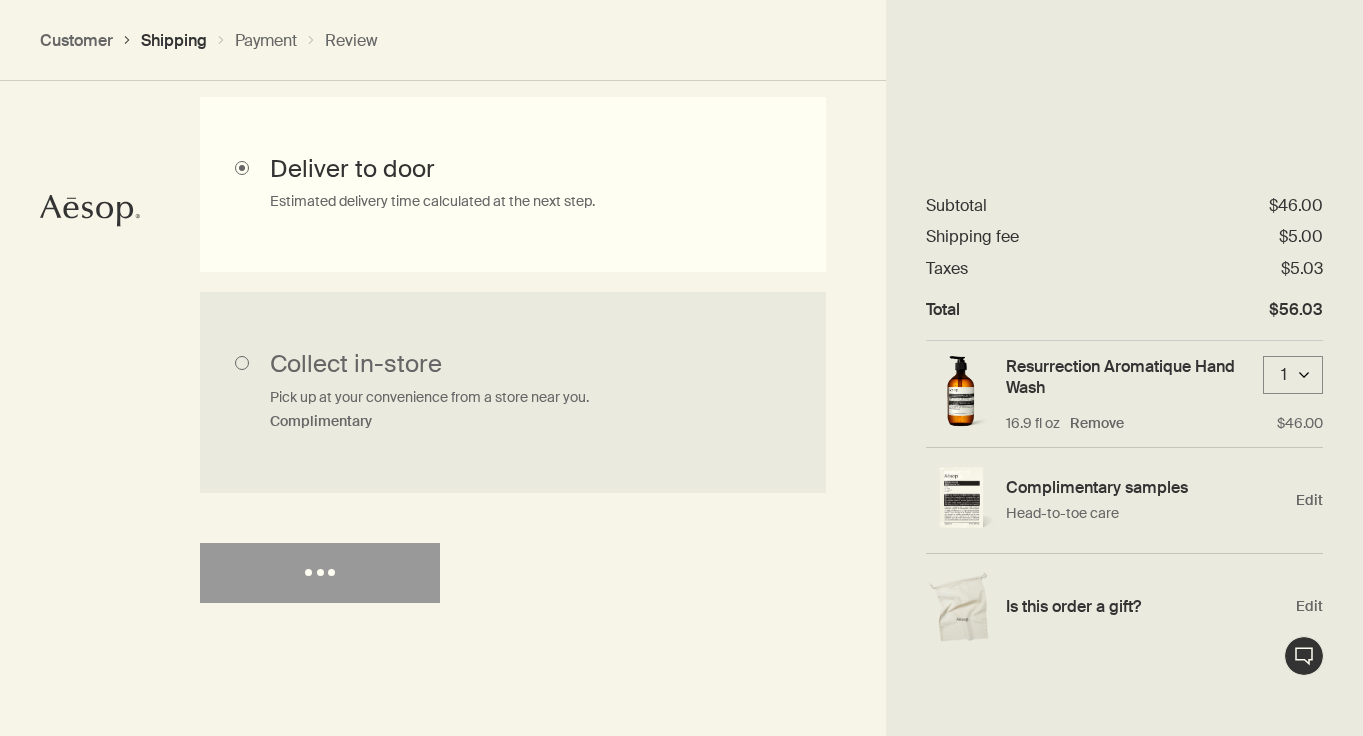 select on "US" 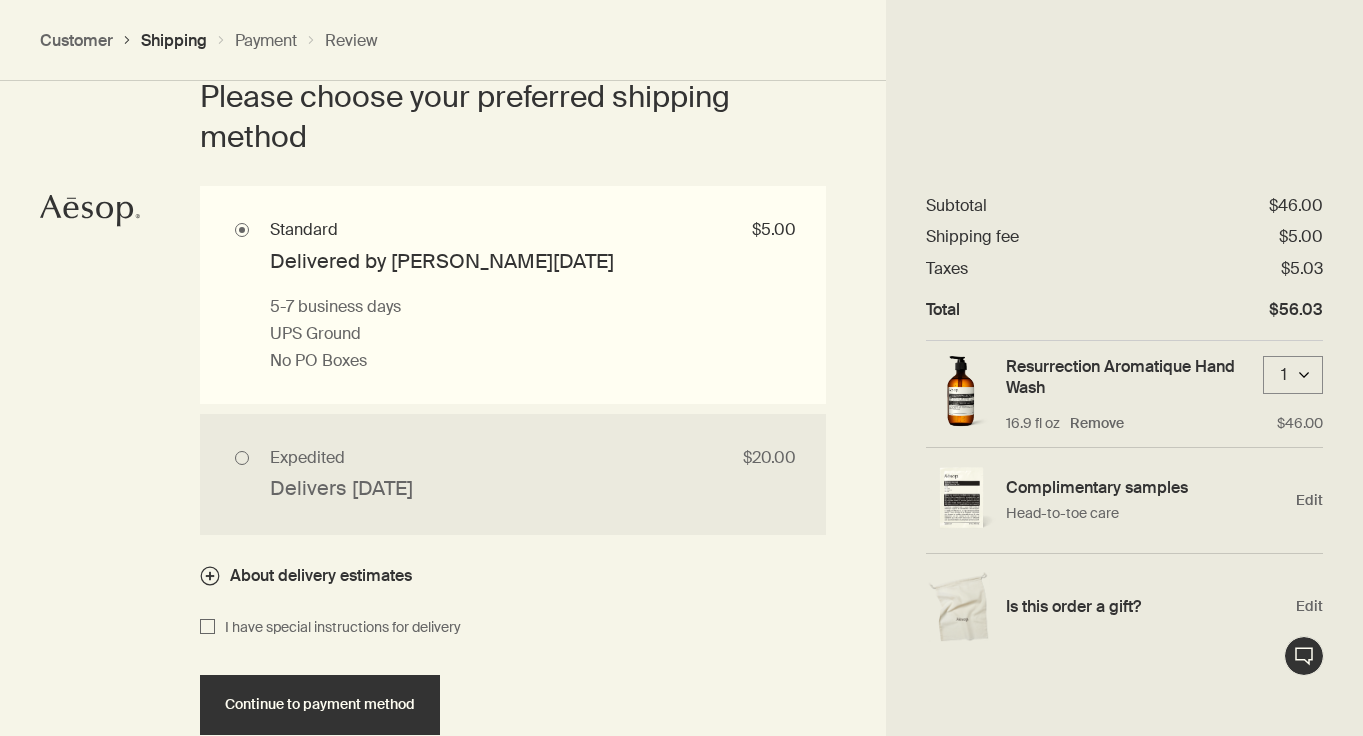 scroll, scrollTop: 2032, scrollLeft: 0, axis: vertical 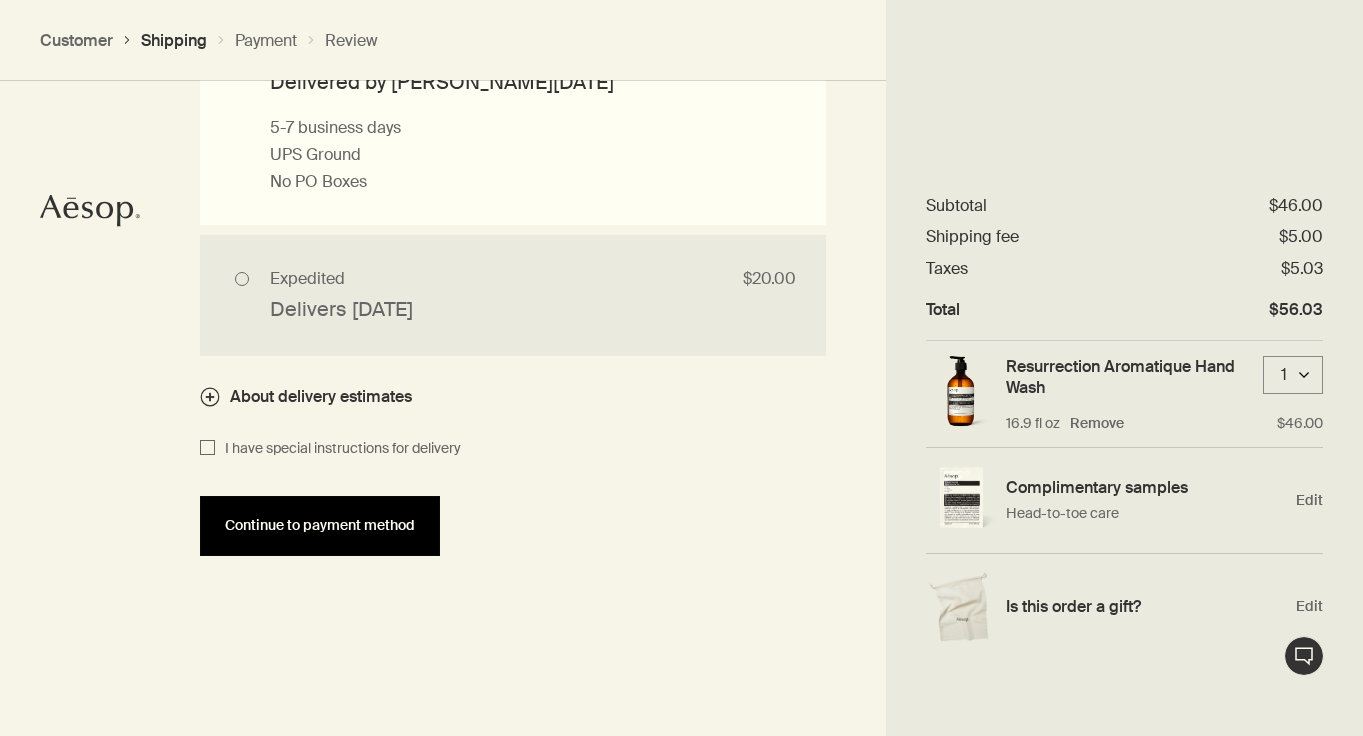 click on "Continue to payment method" at bounding box center [320, 525] 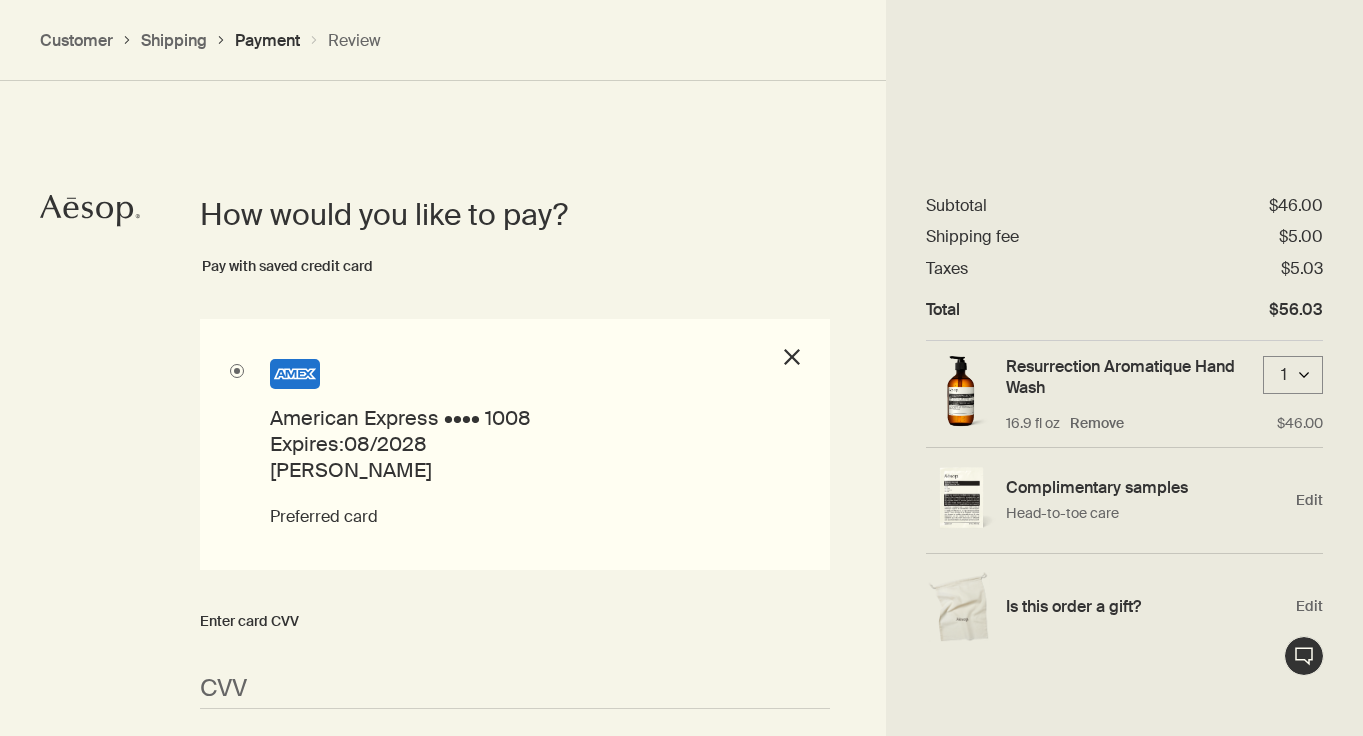 scroll, scrollTop: 1418, scrollLeft: 0, axis: vertical 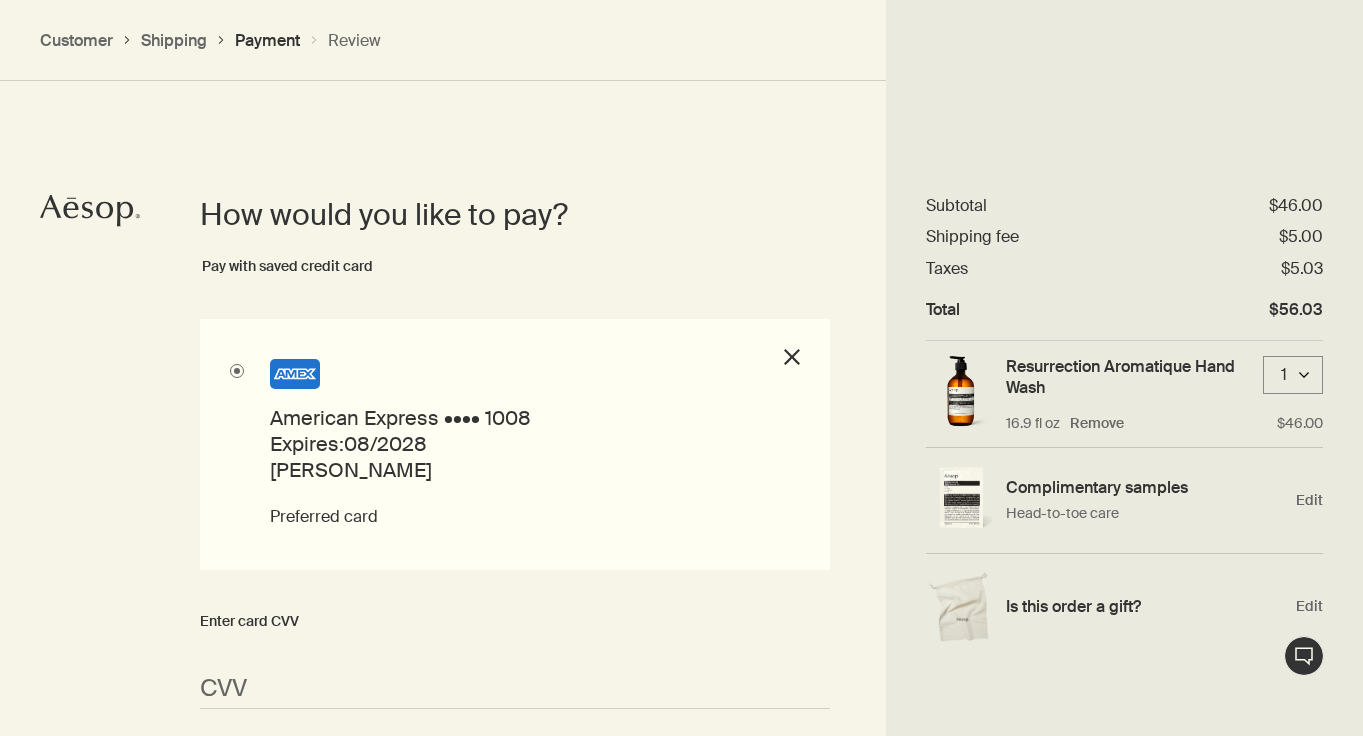 click on "close" at bounding box center (792, 360) 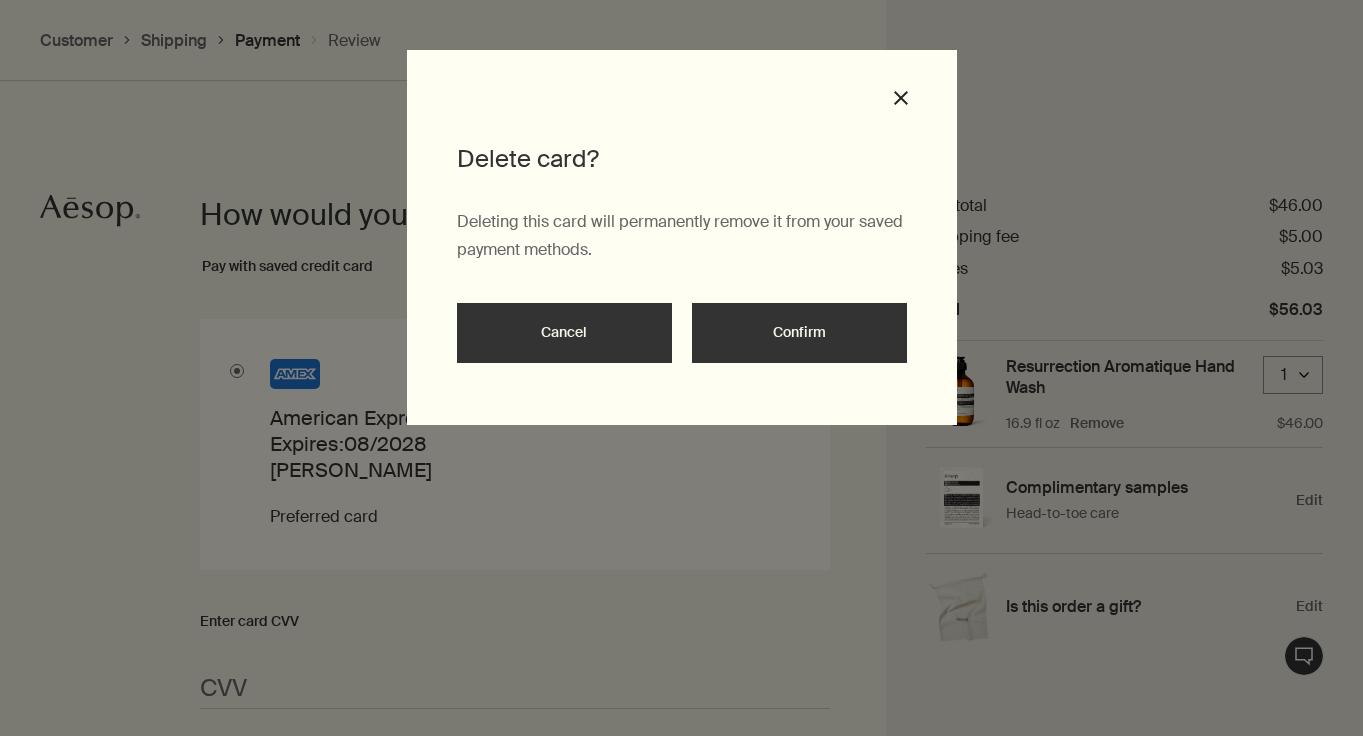 click on "Cancel" at bounding box center (564, 333) 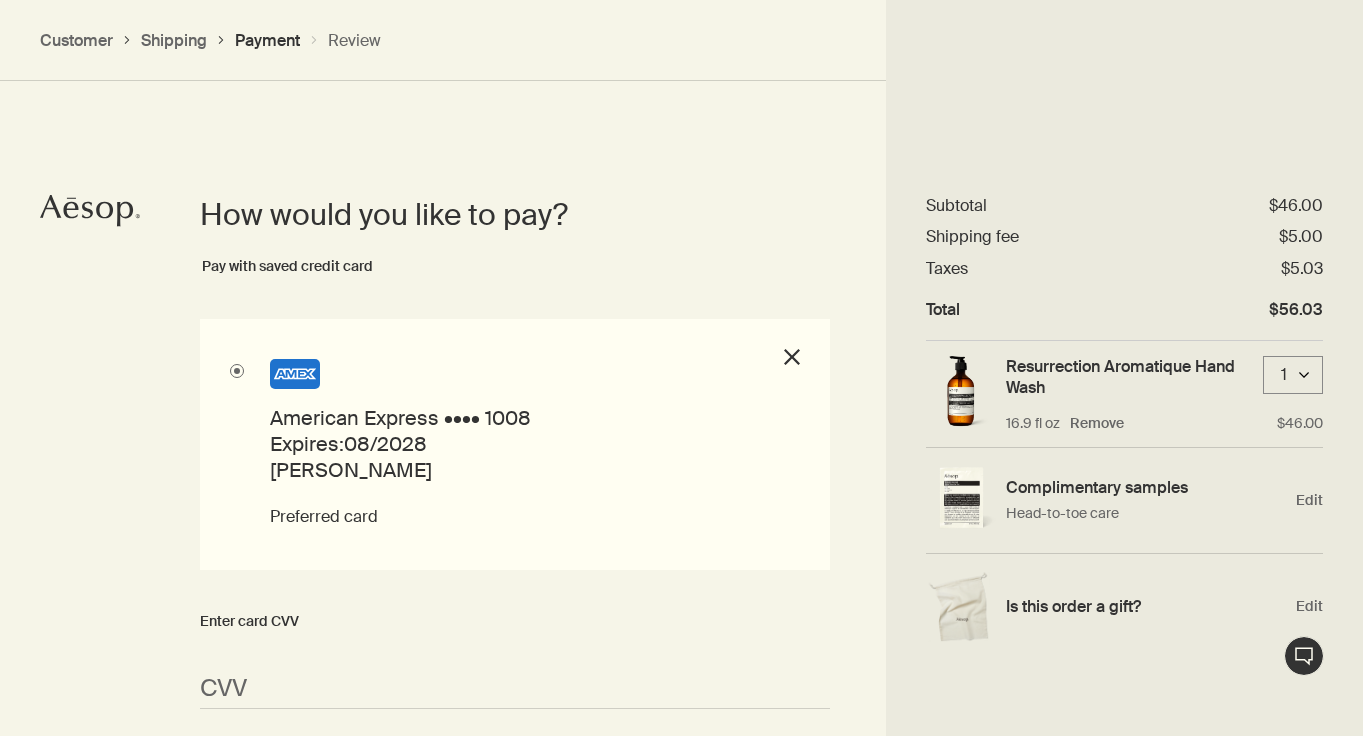 click on "close" at bounding box center (792, 360) 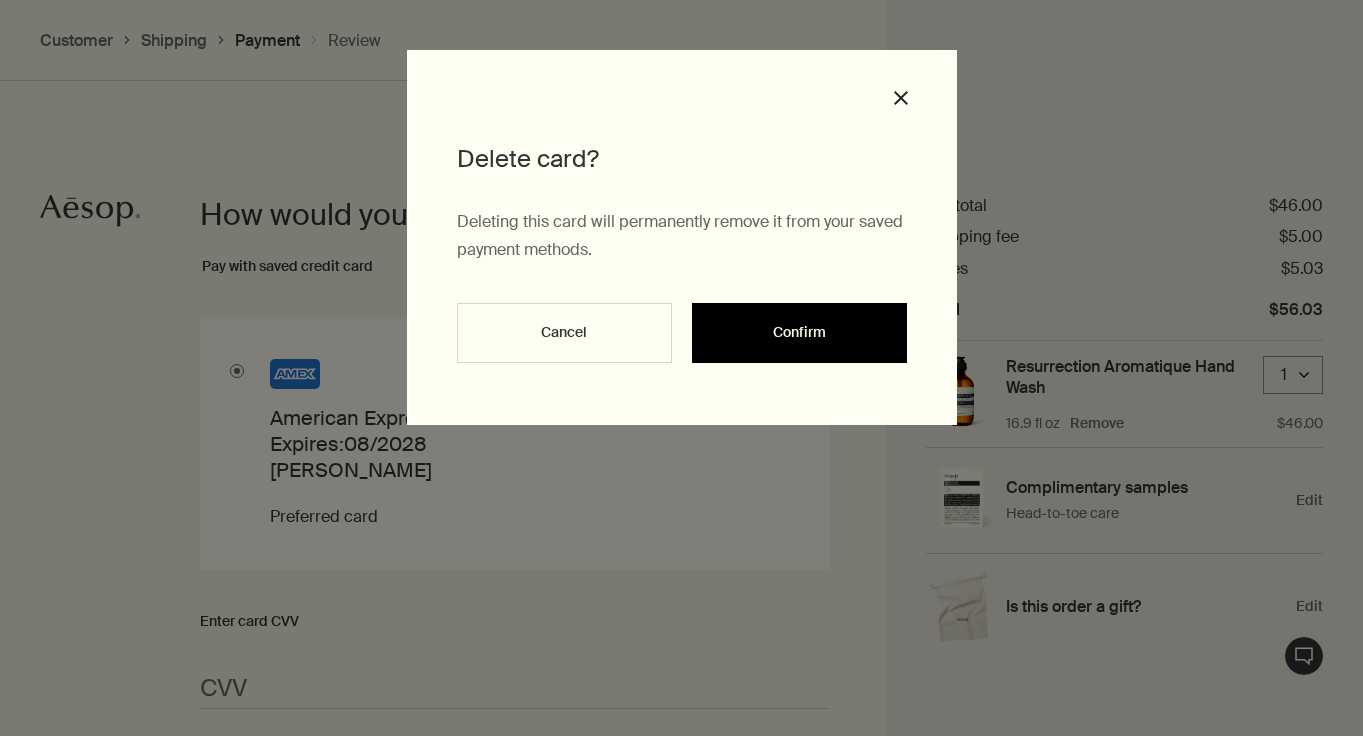 click on "Confirm" at bounding box center [799, 333] 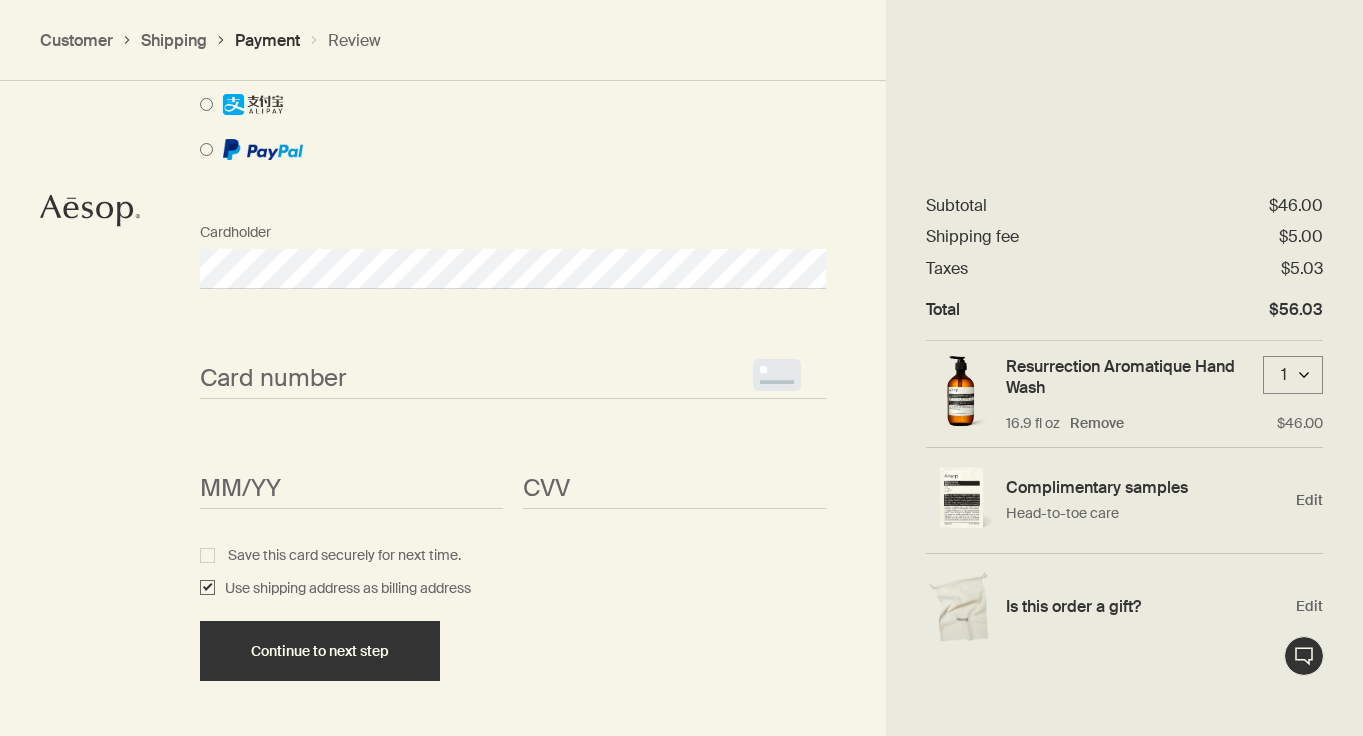 scroll, scrollTop: 1770, scrollLeft: 0, axis: vertical 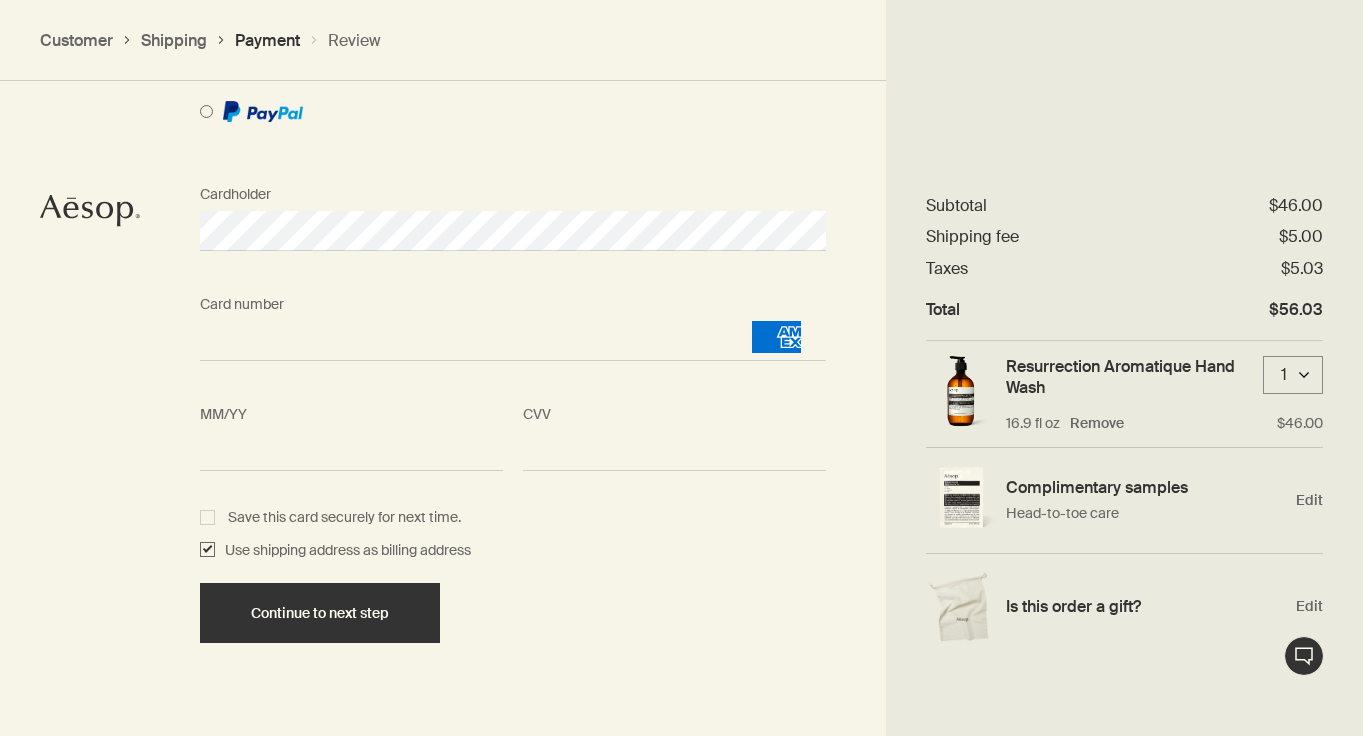 click on "How would you like to pay? Pay with Credit Card Pay with Gift Card Cardholder Card number <p>Your browser does not support iframes.</p> MM/YY <p>Your browser does not support iframes.</p> CVV <p>Your browser does not support iframes.</p> Save this card securely for next time. Use shipping address as billing address Continue to next step" at bounding box center [681, 243] 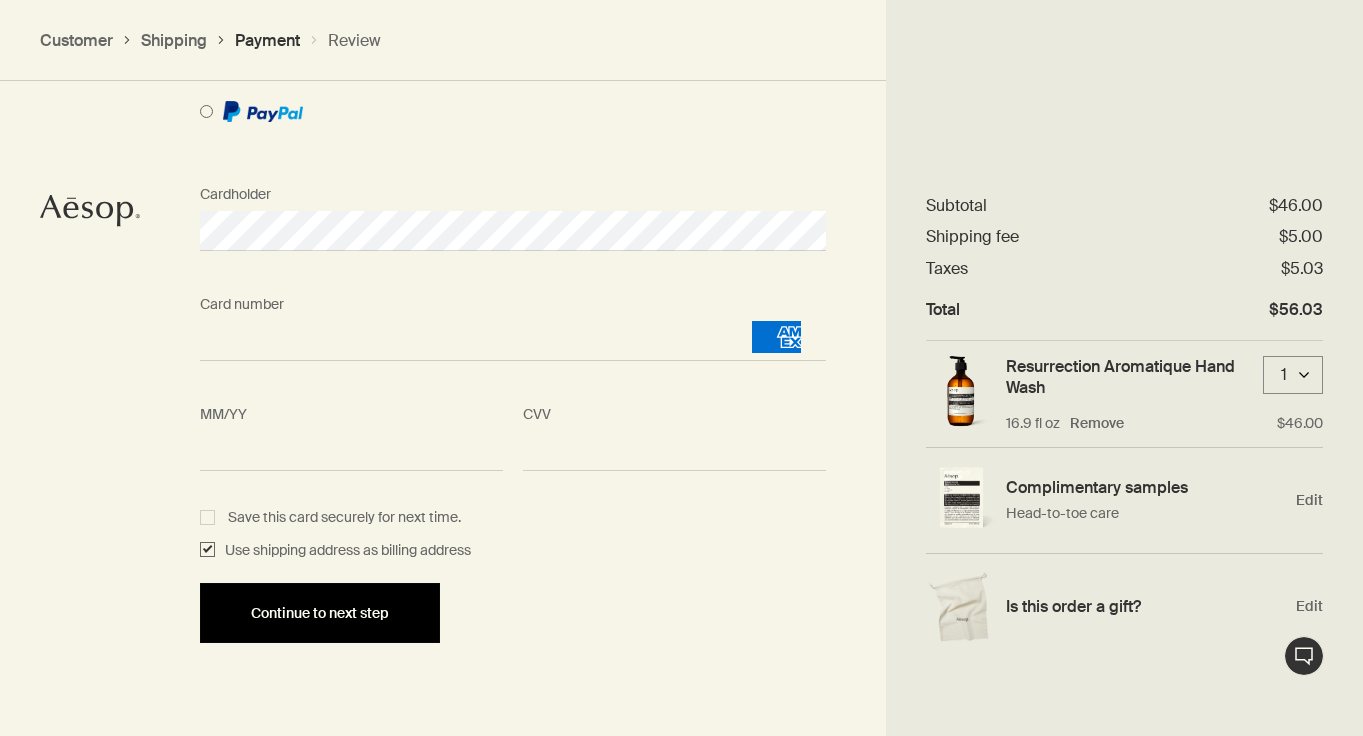 click on "Continue to next step" at bounding box center (320, 613) 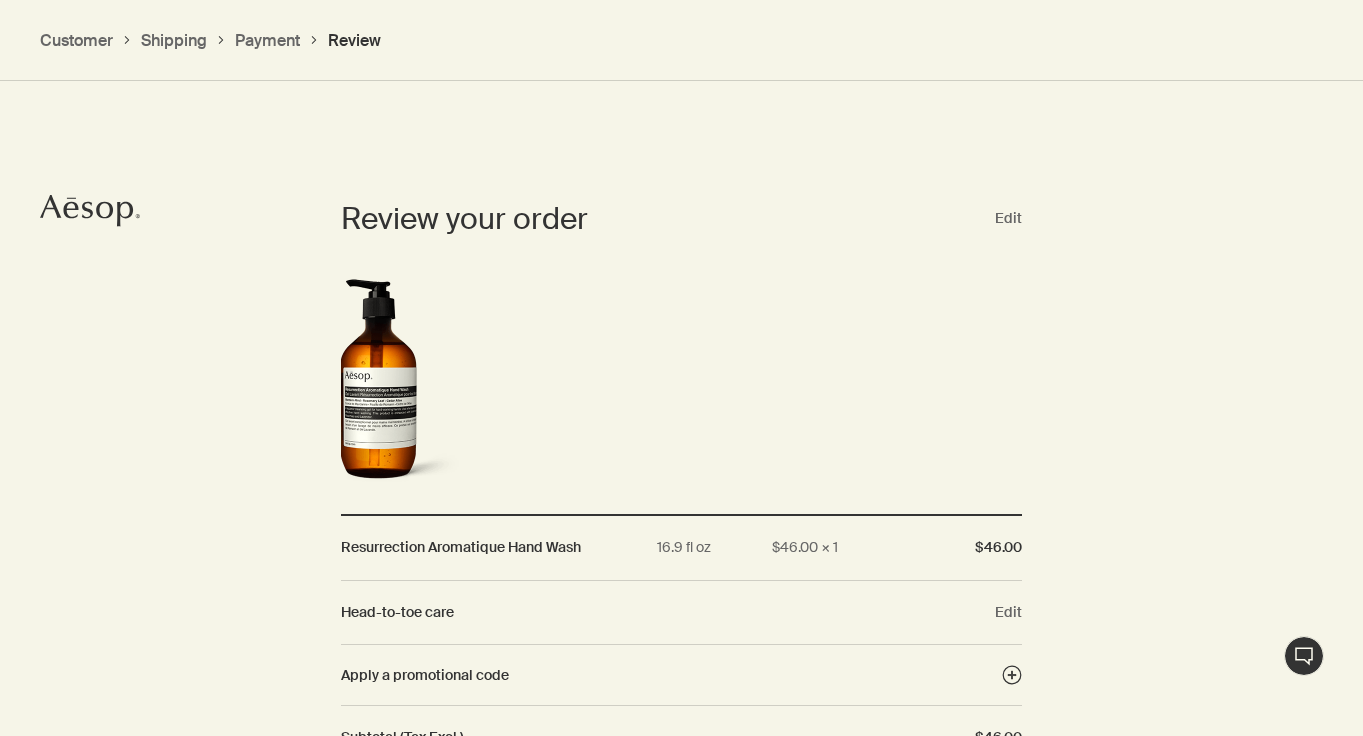 scroll, scrollTop: 1795, scrollLeft: 0, axis: vertical 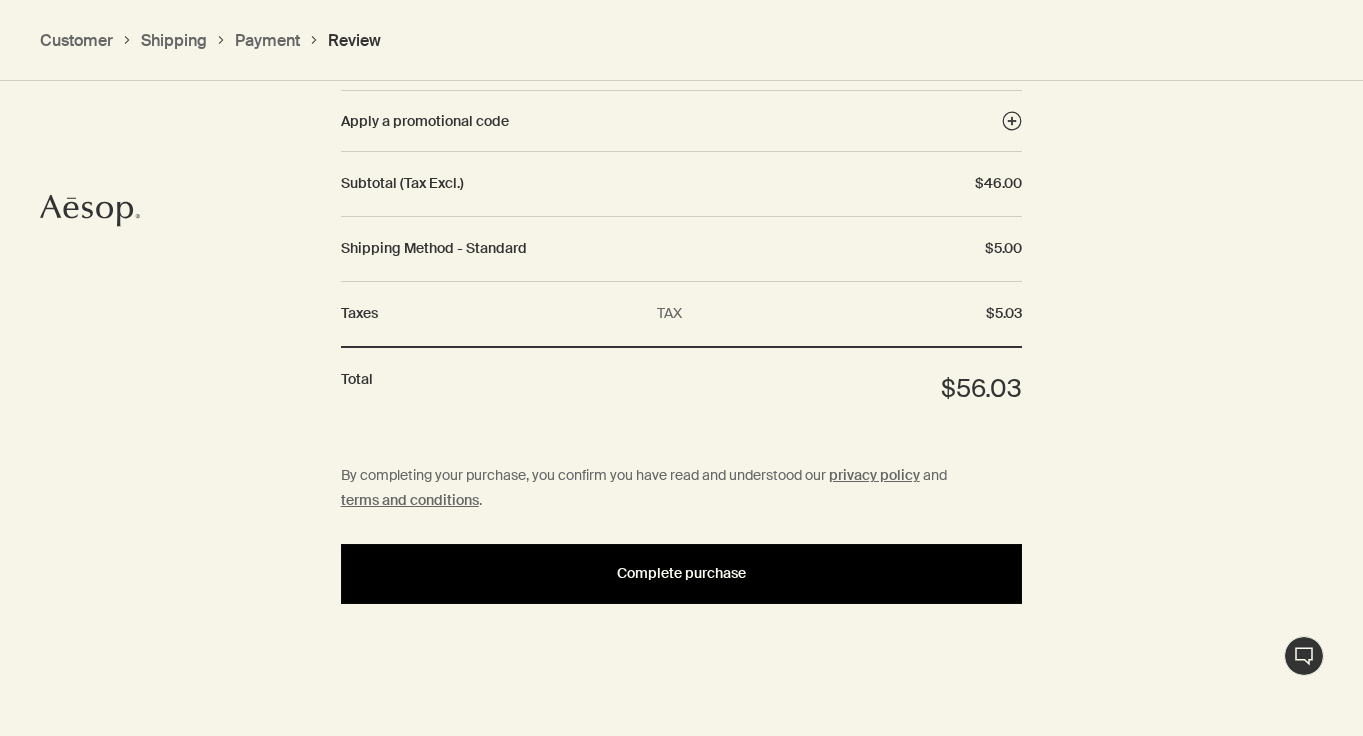 click on "Complete purchase" at bounding box center (682, 574) 